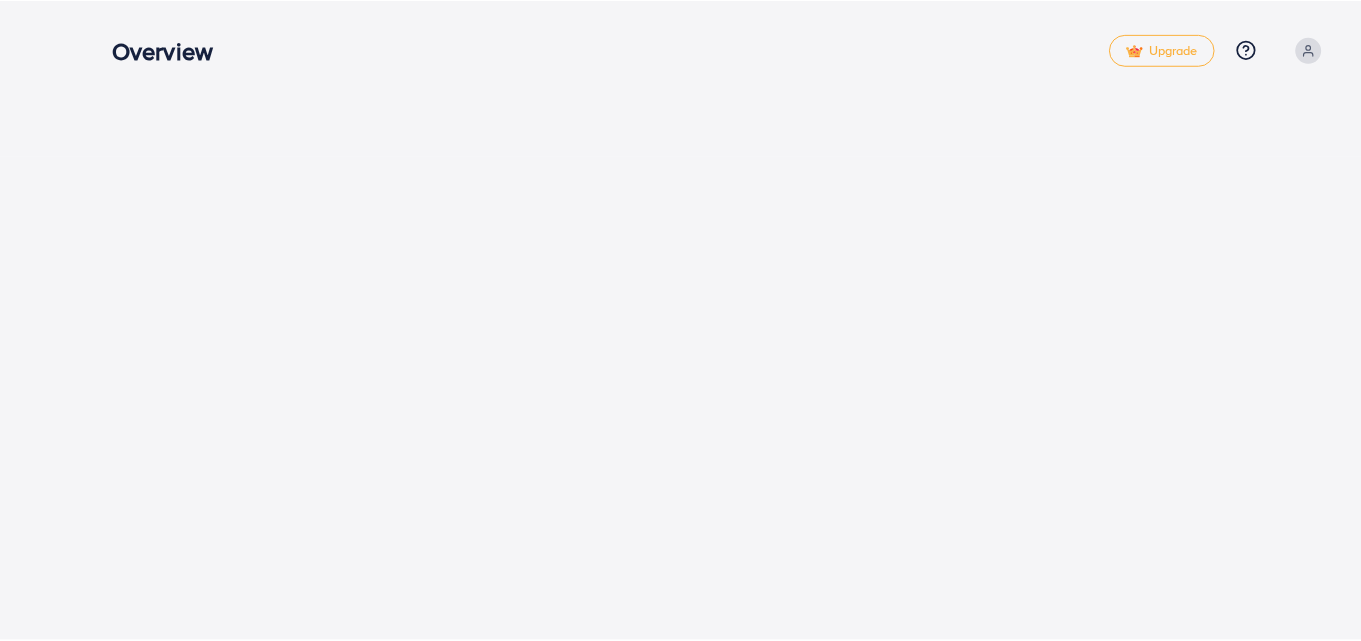 scroll, scrollTop: 0, scrollLeft: 0, axis: both 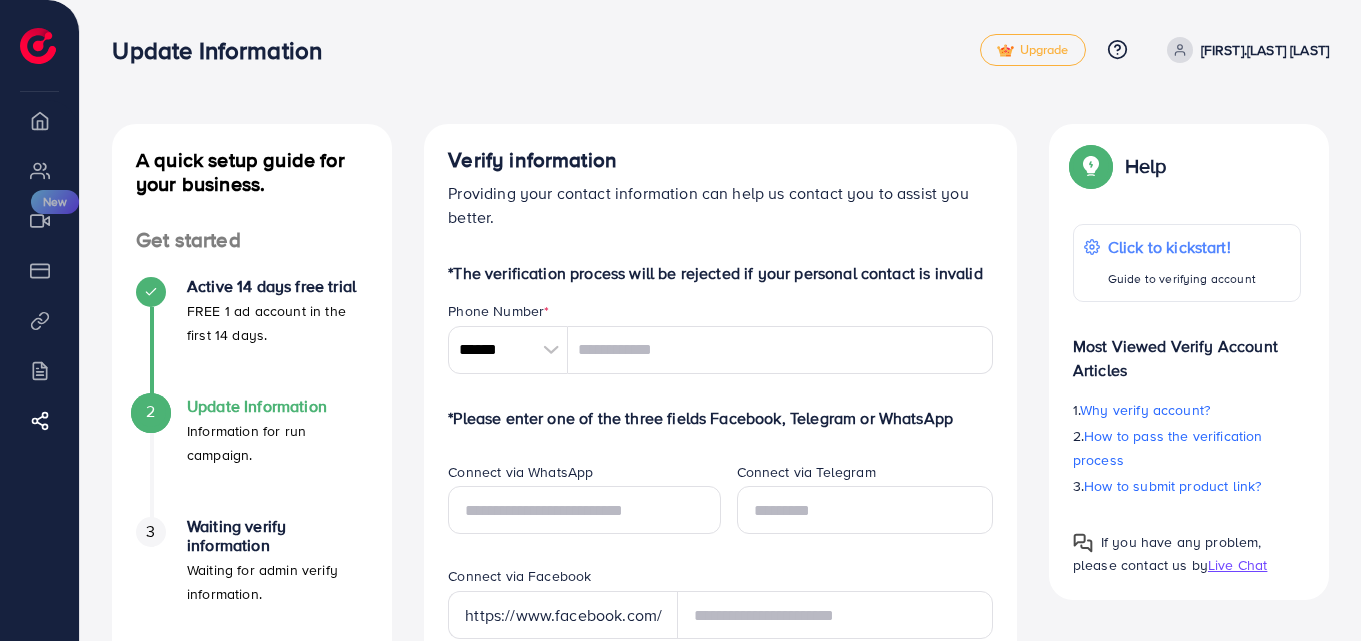click on "[FIRST].[LAST] [LAST]" at bounding box center [1265, 50] 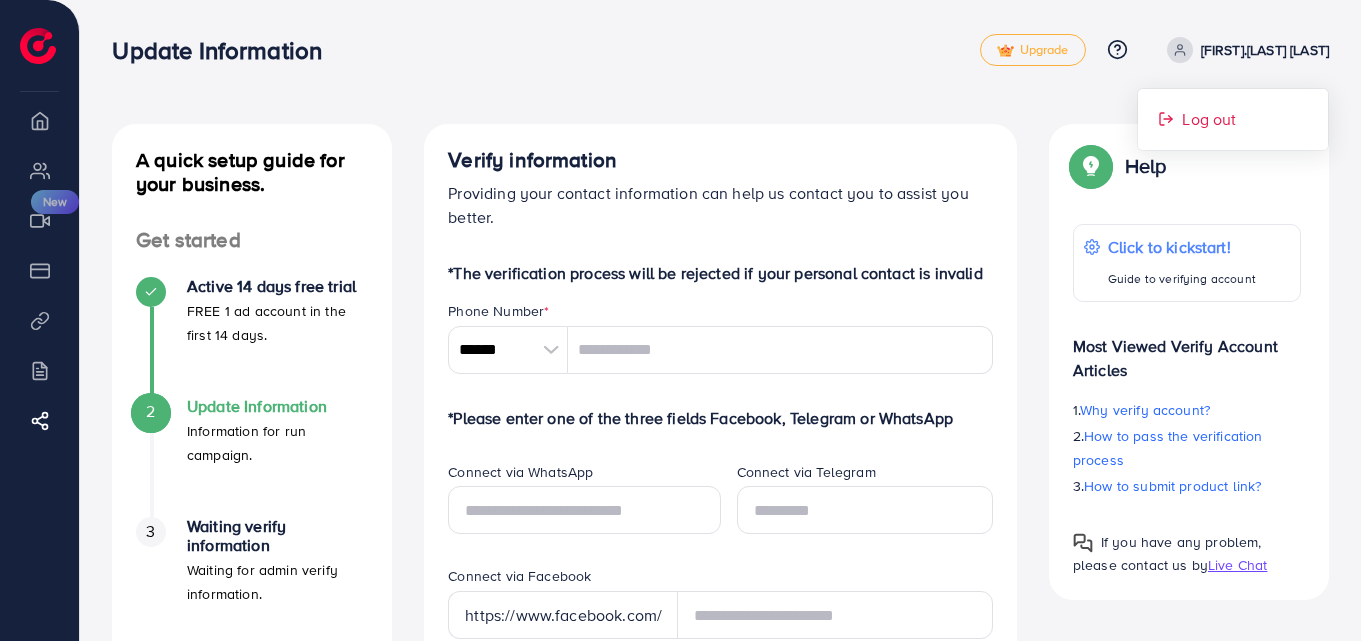 click on "Log out" at bounding box center [1209, 119] 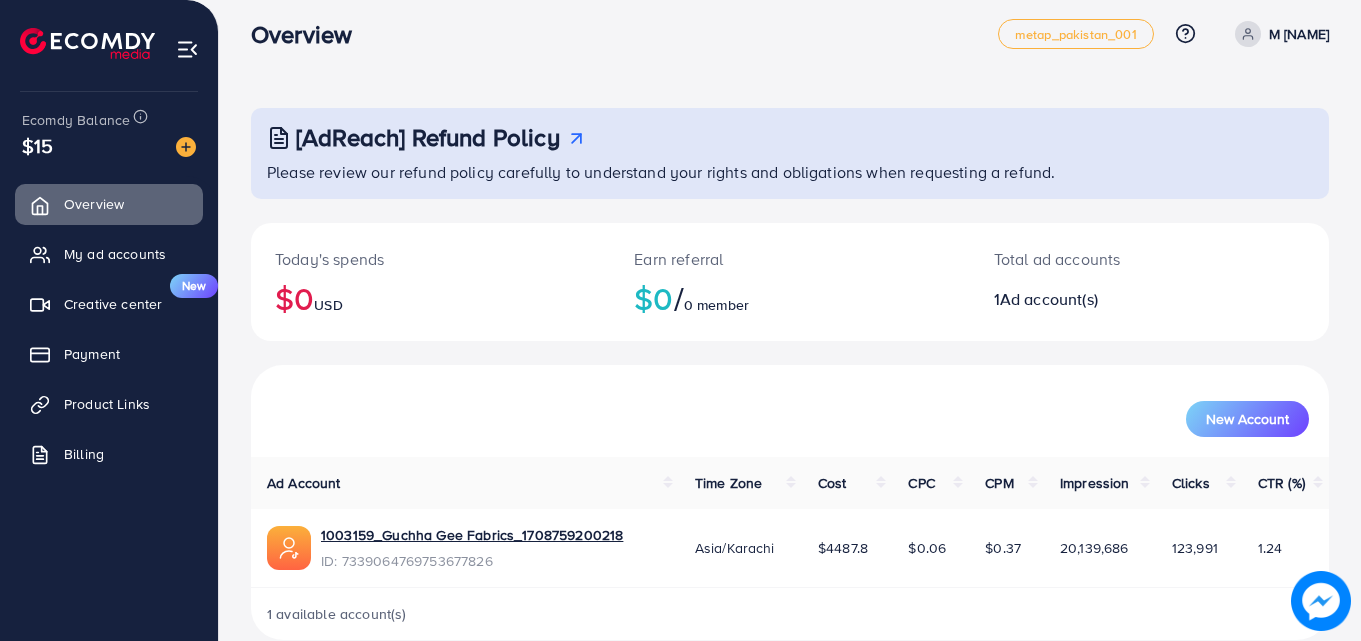 scroll, scrollTop: 0, scrollLeft: 0, axis: both 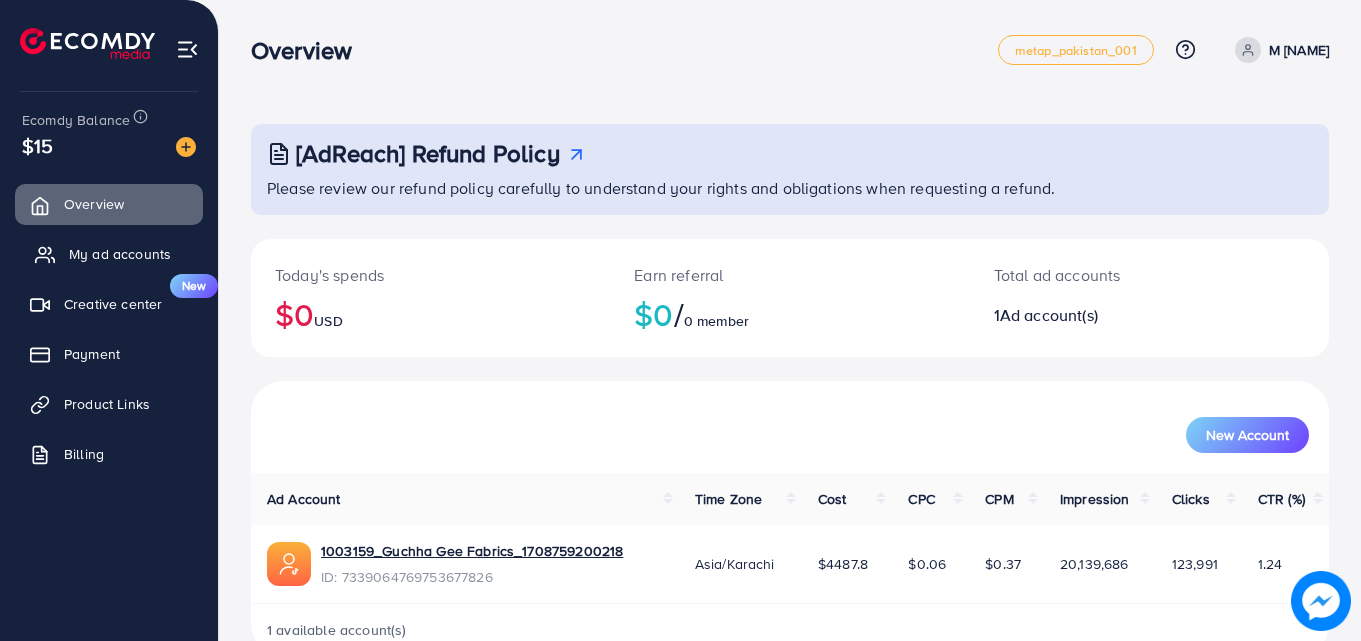 click on "My ad accounts" at bounding box center [120, 254] 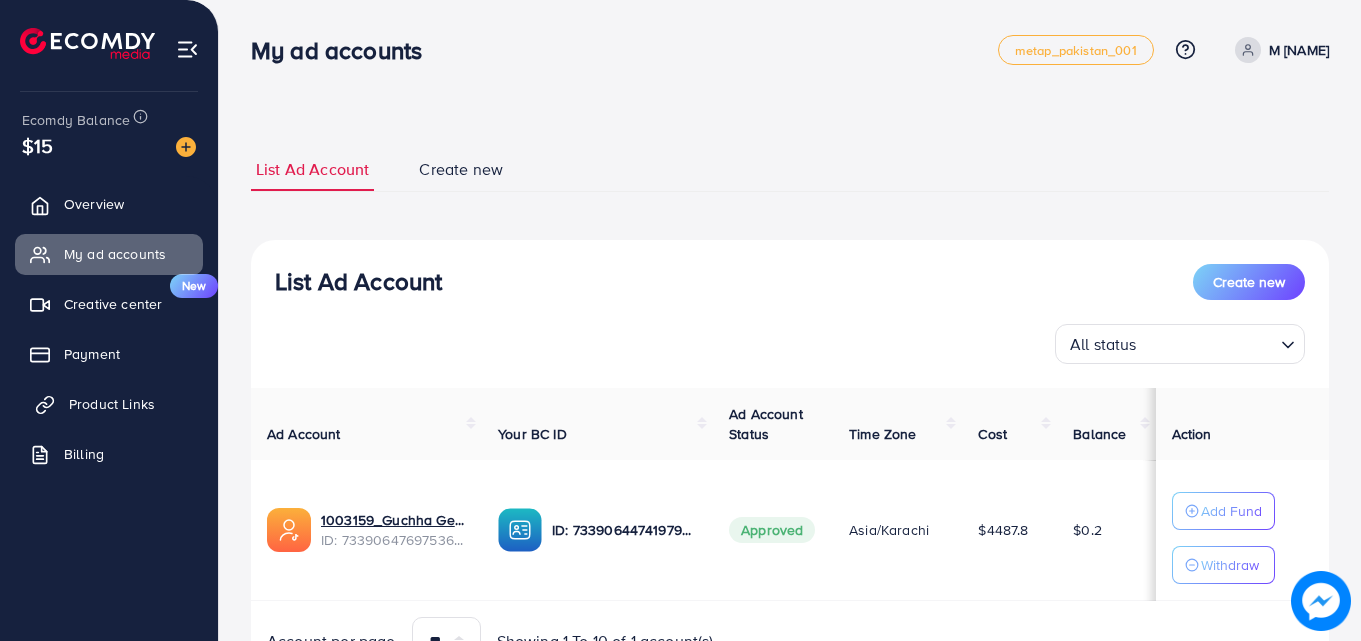 click on "Product Links" at bounding box center [112, 404] 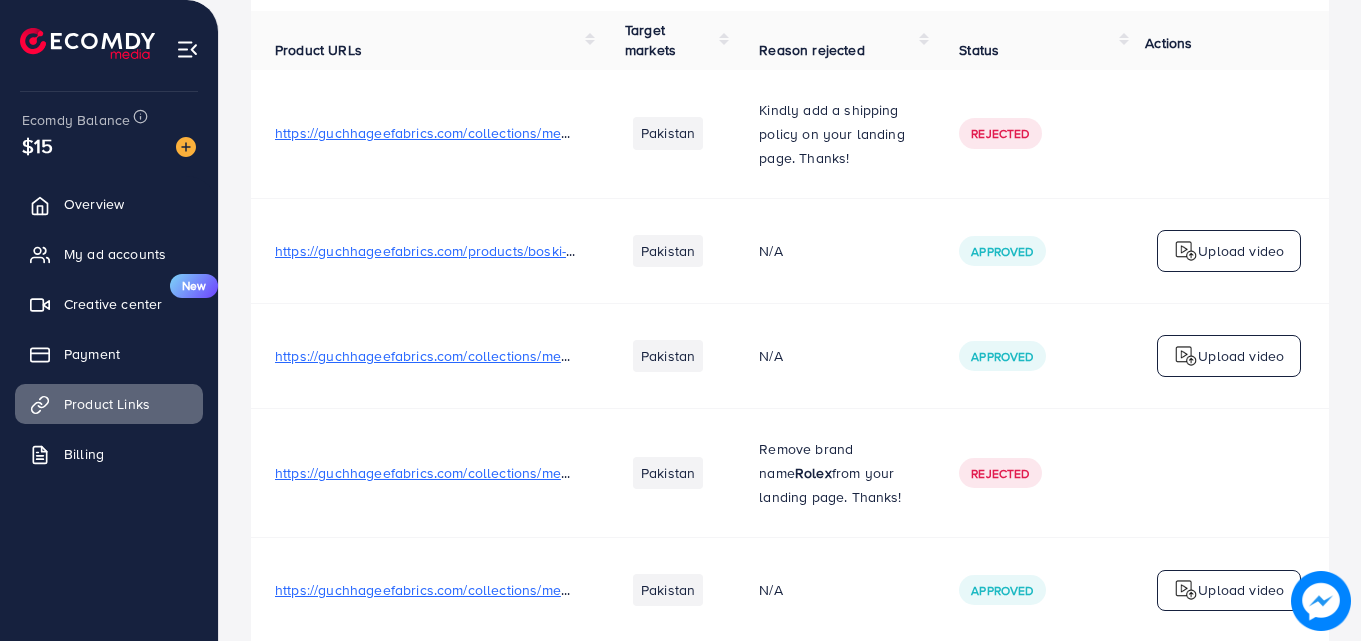 scroll, scrollTop: 0, scrollLeft: 0, axis: both 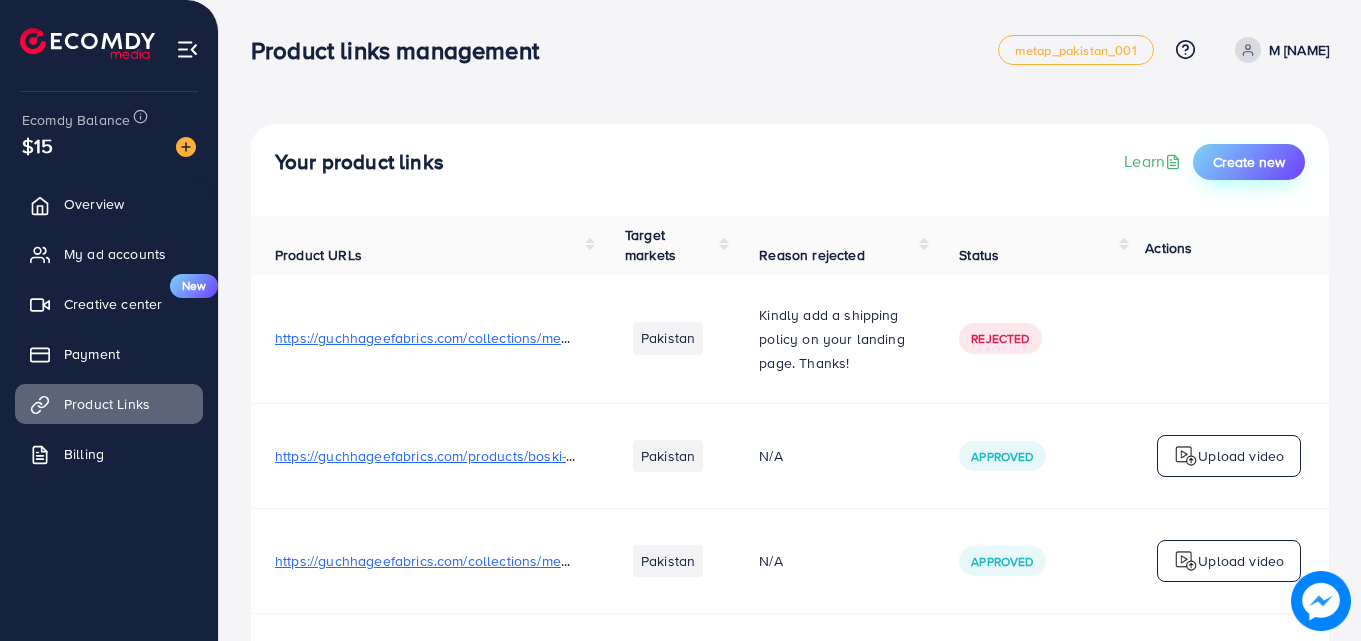 click on "Create new" at bounding box center [1249, 162] 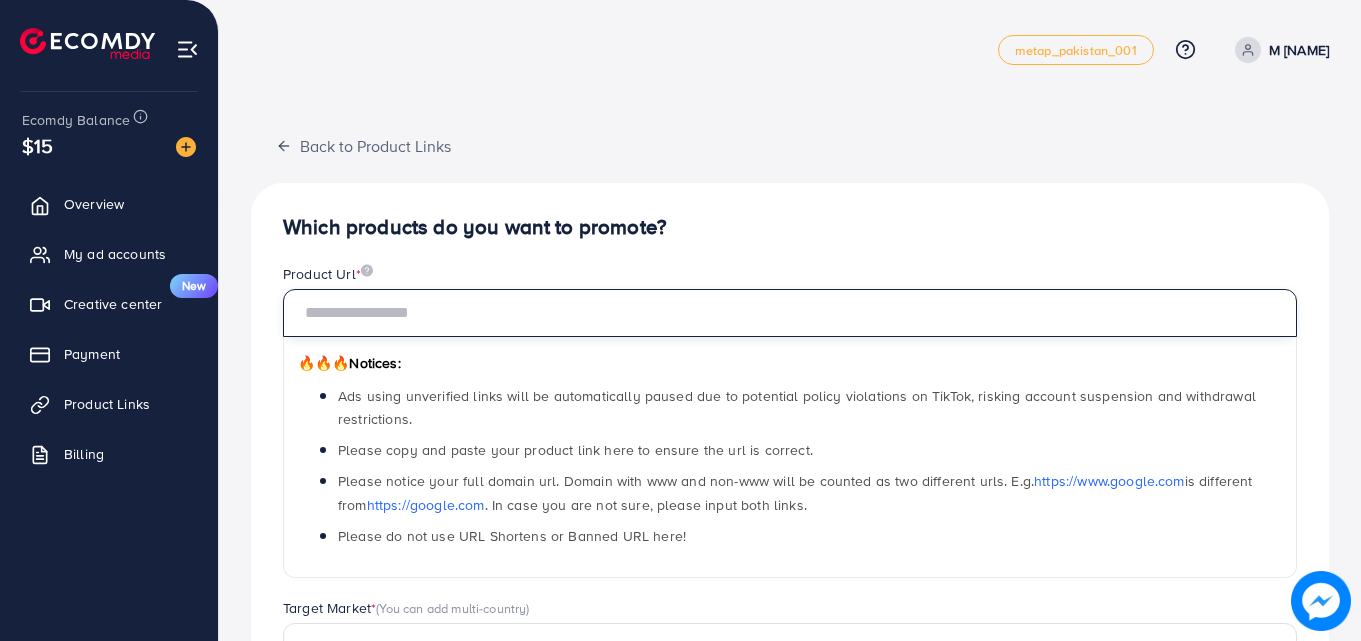 click at bounding box center (790, 313) 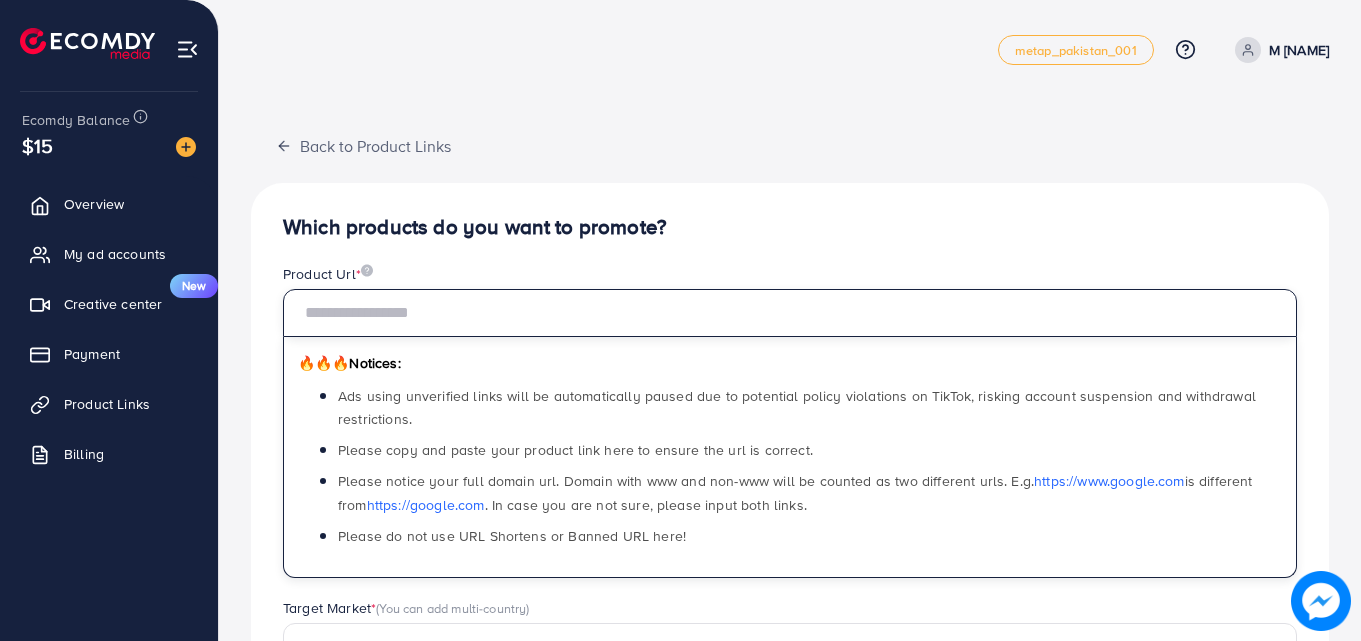 click at bounding box center [790, 313] 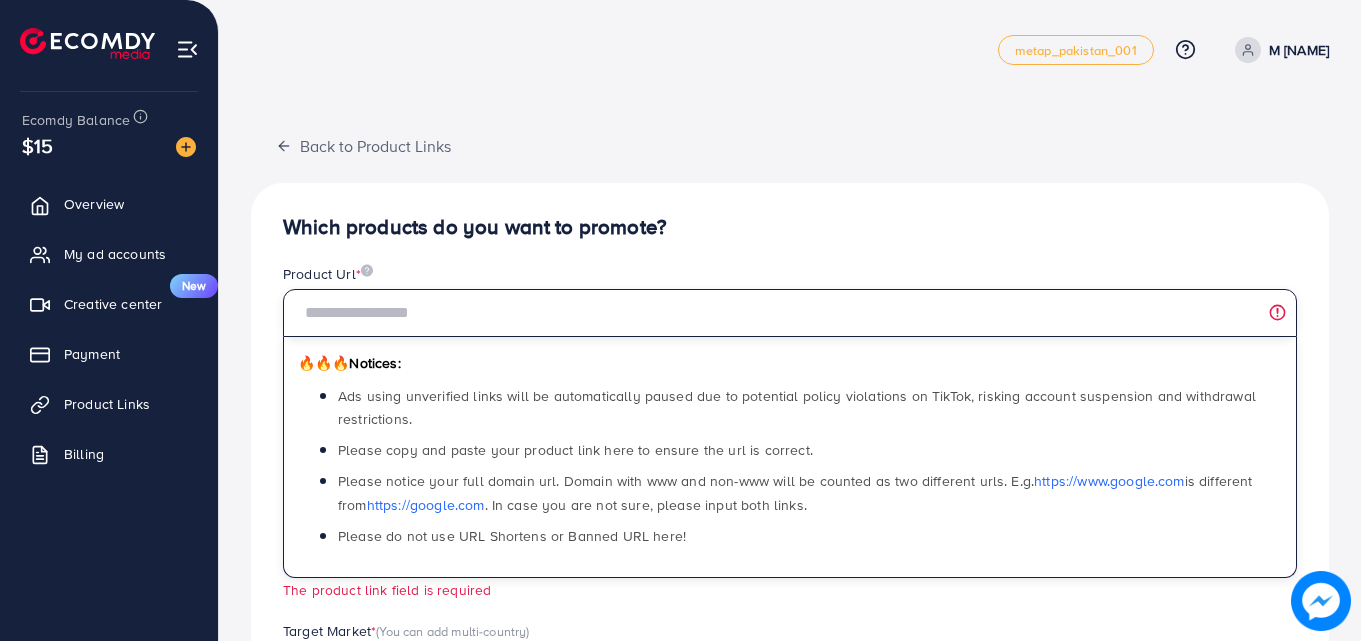 click at bounding box center [790, 313] 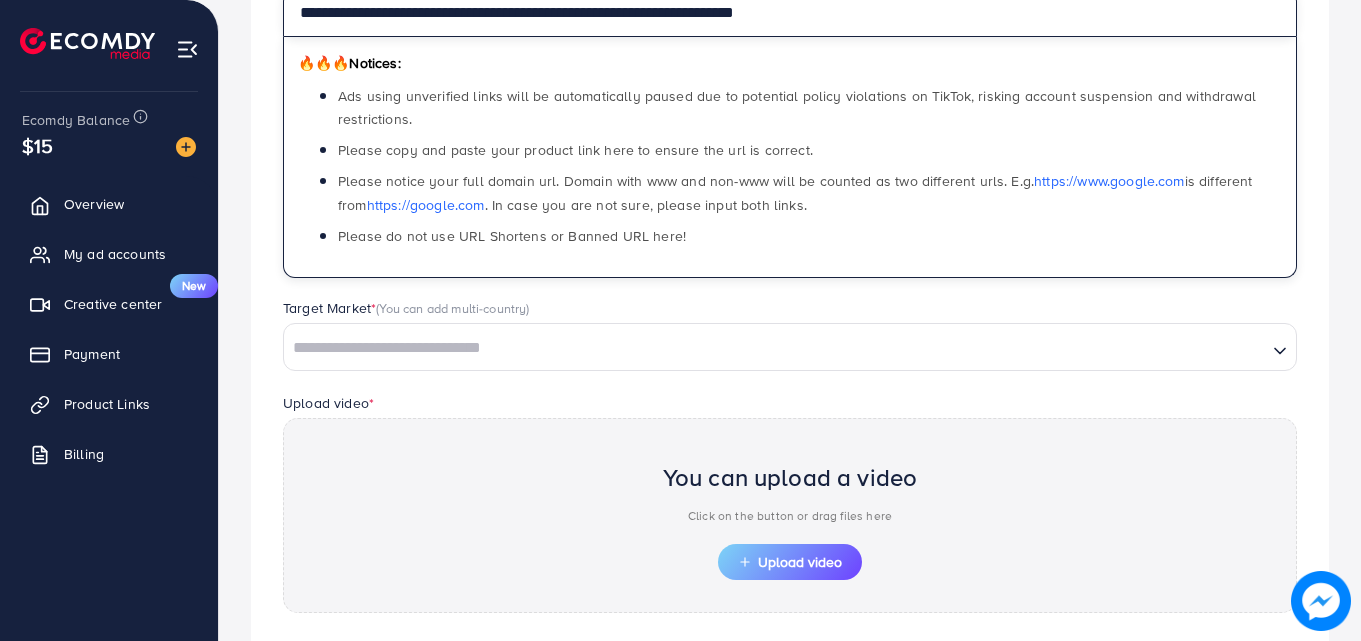 scroll, scrollTop: 484, scrollLeft: 0, axis: vertical 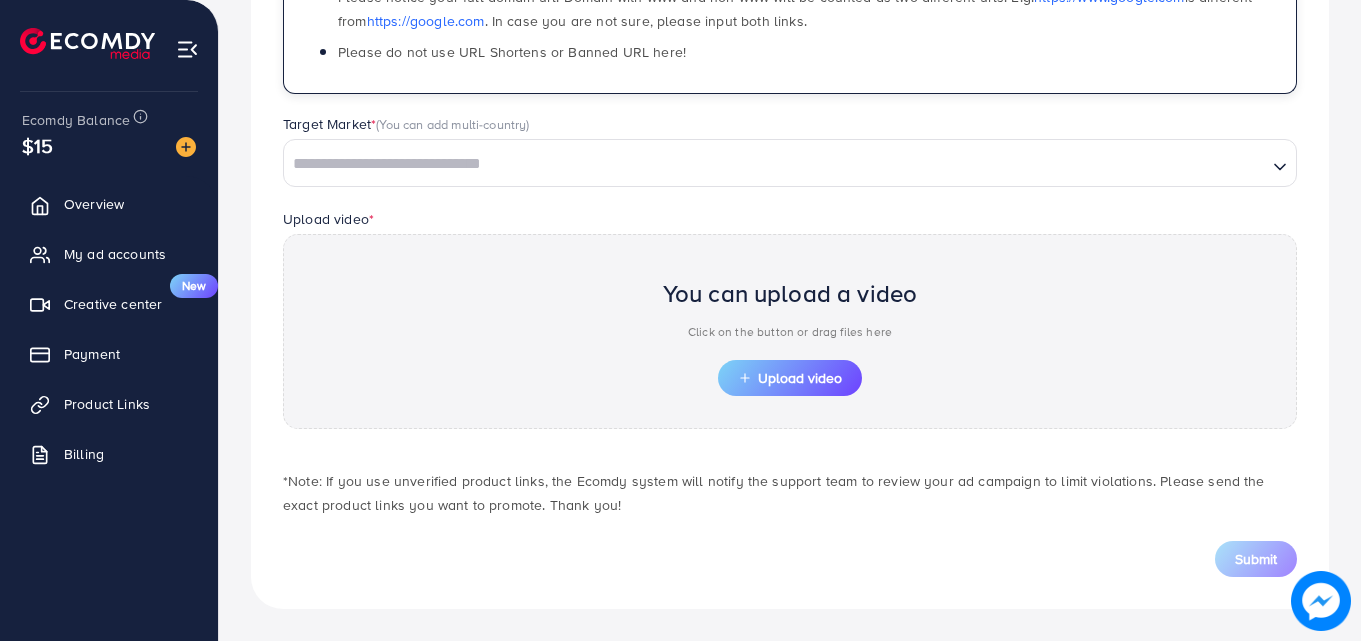 type on "**********" 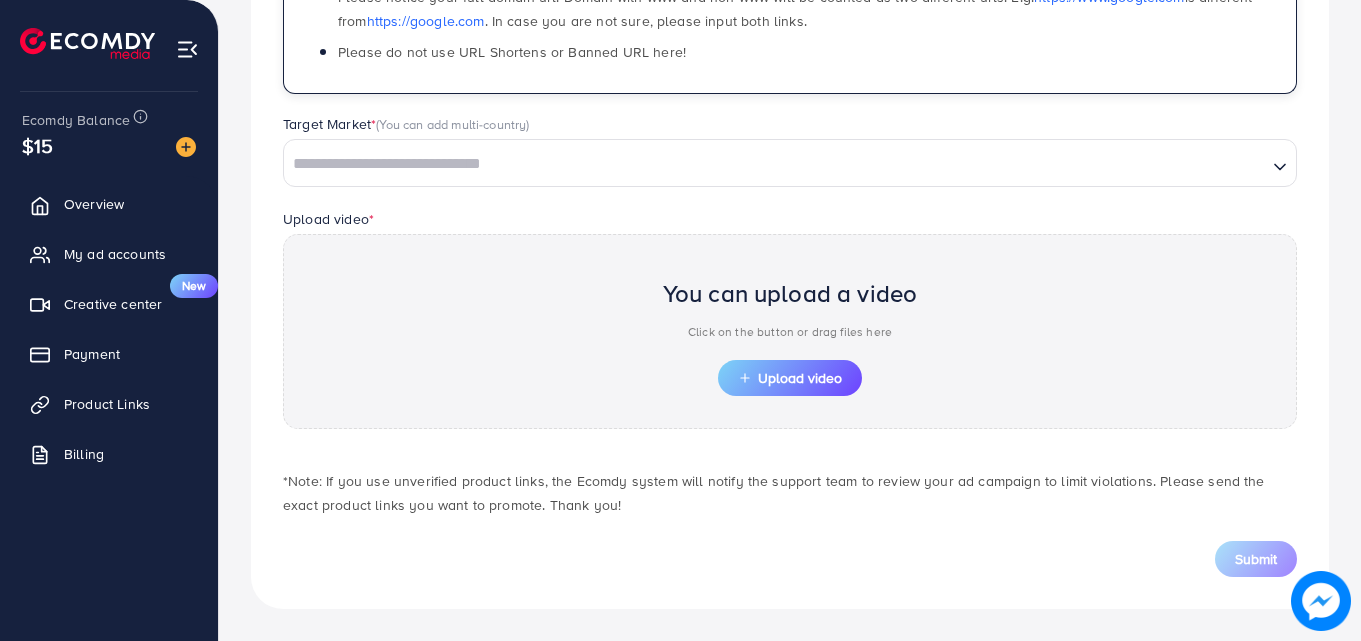 click at bounding box center [775, 164] 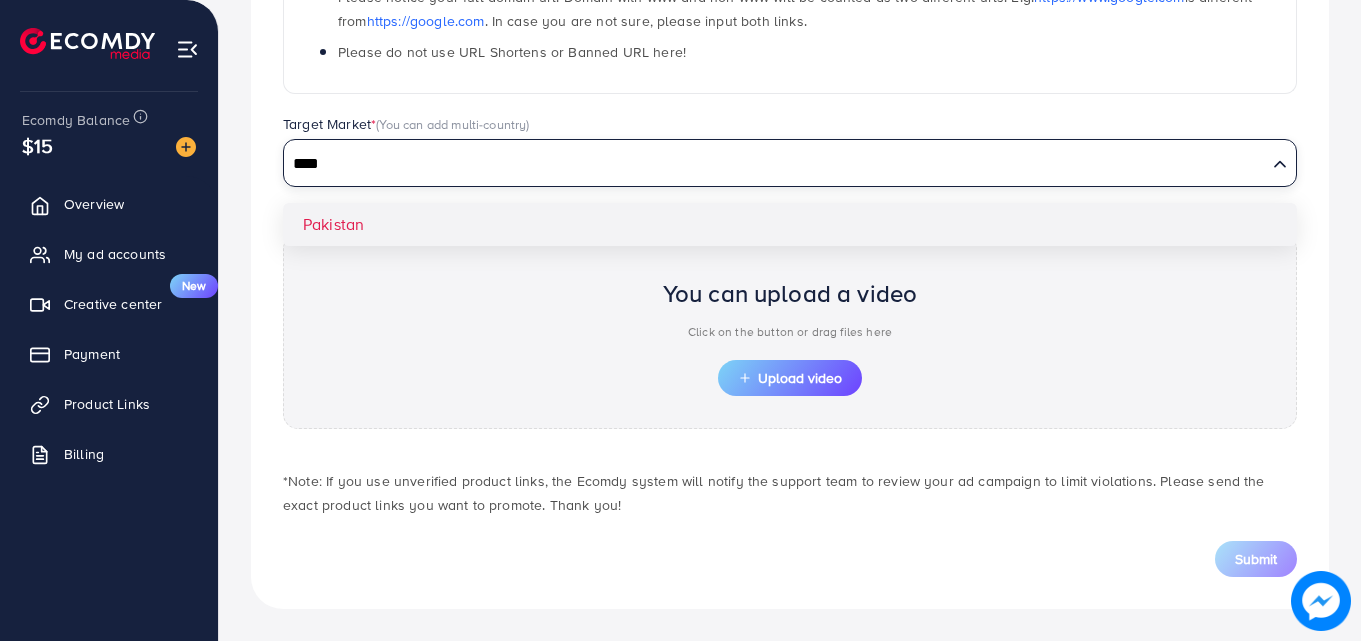 type on "****" 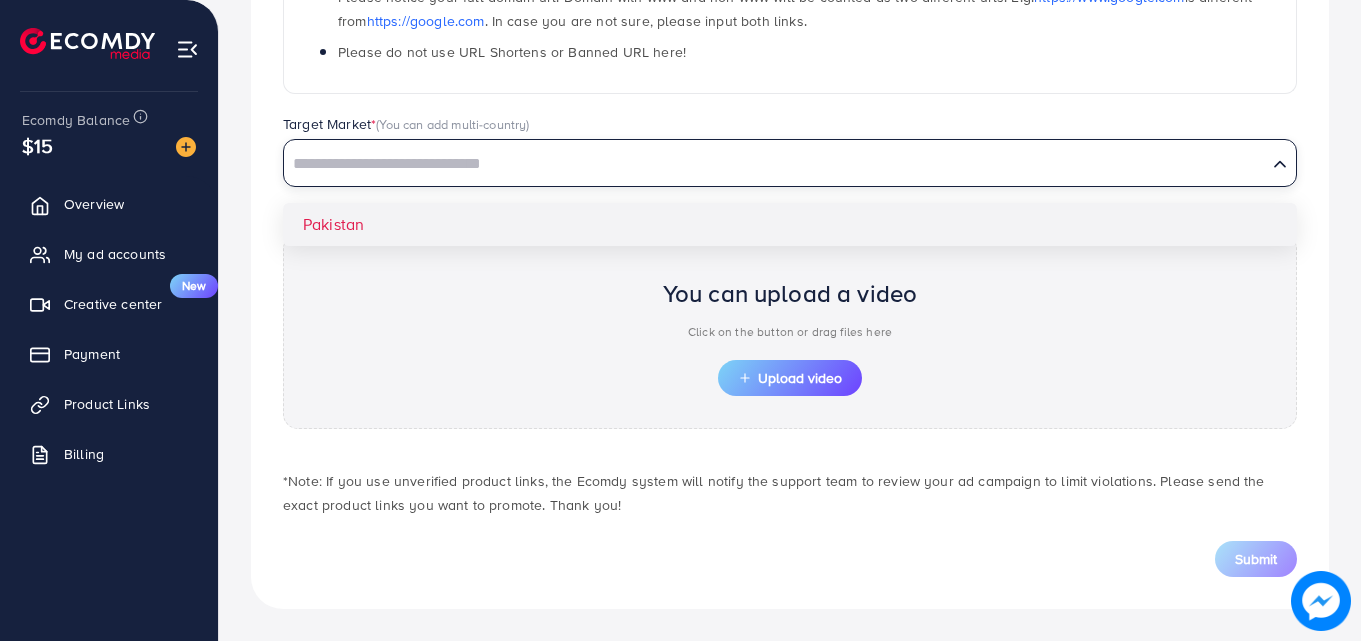 click on "**********" at bounding box center (790, 154) 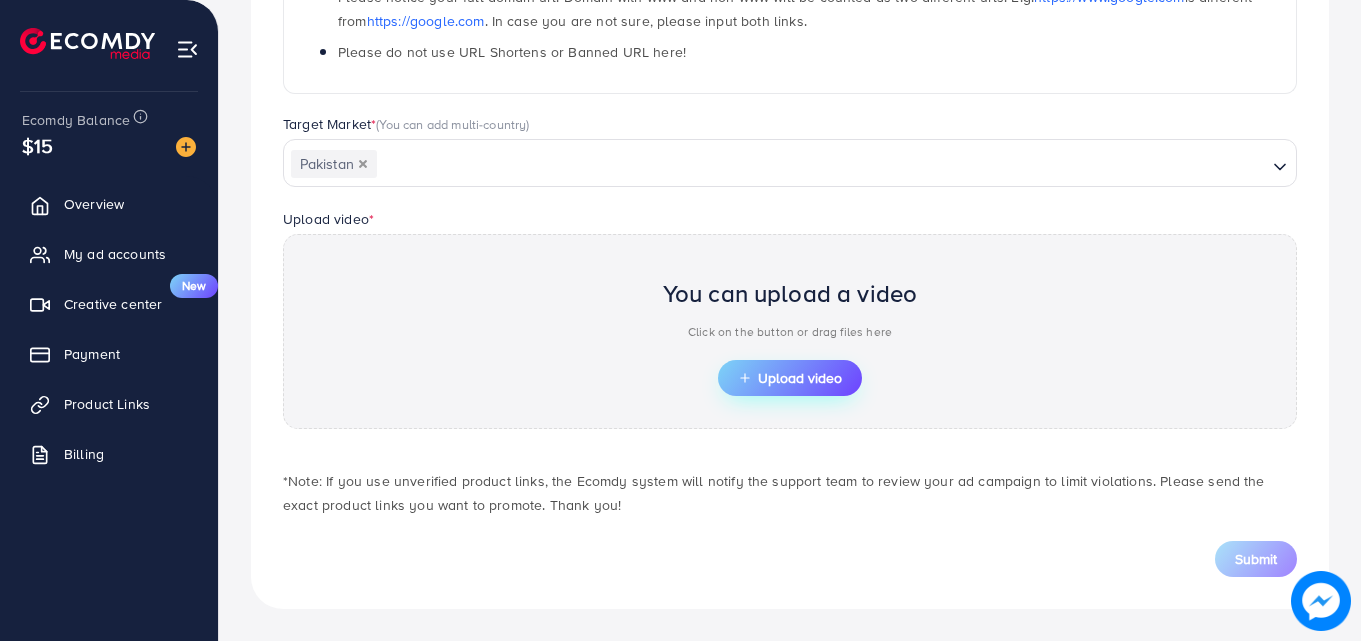 click on "Upload video" at bounding box center [790, 378] 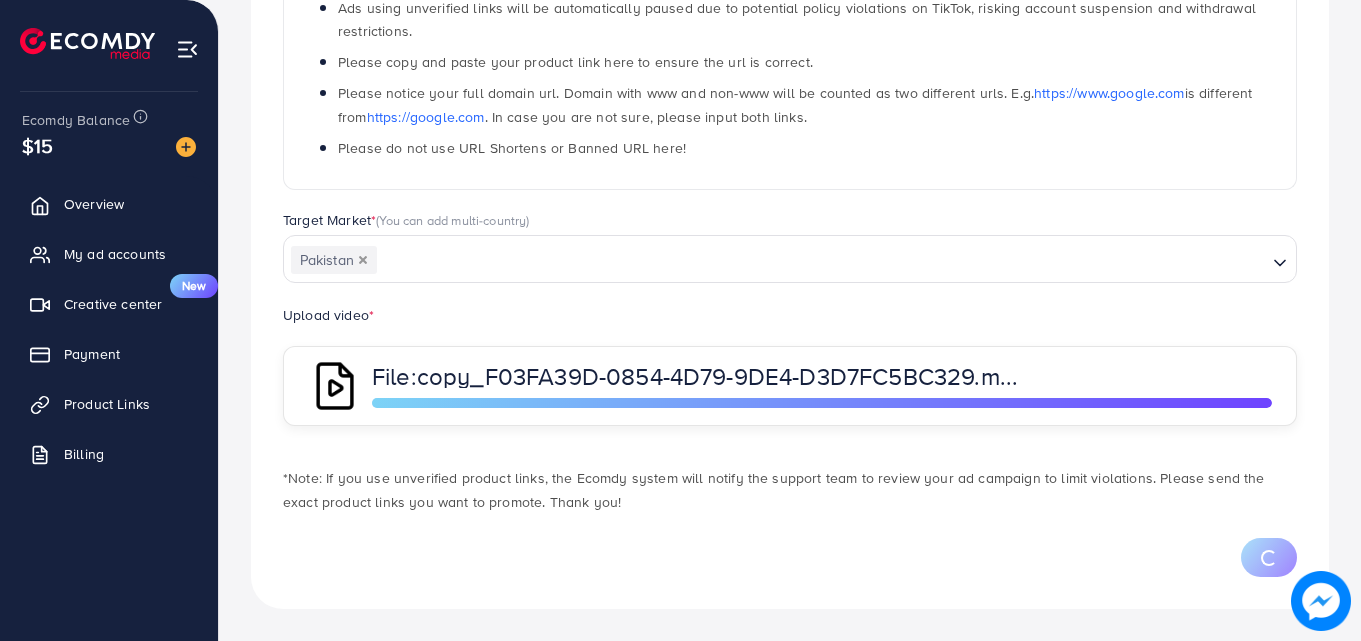 scroll, scrollTop: 484, scrollLeft: 0, axis: vertical 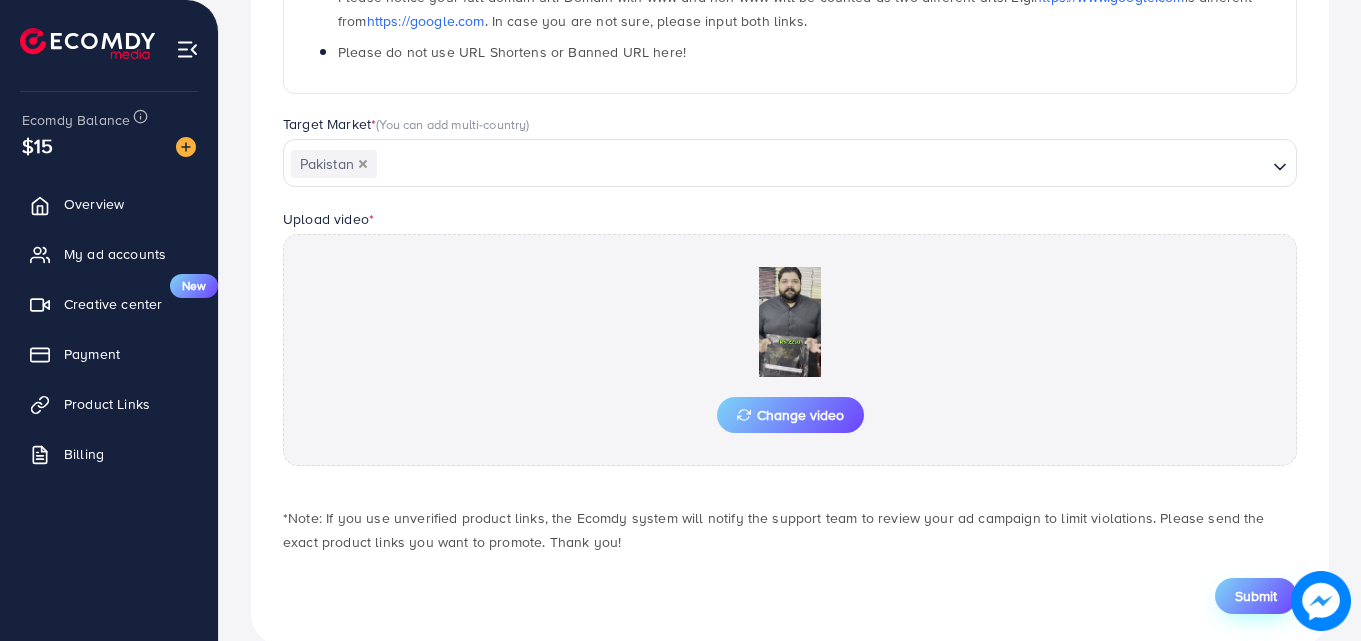 click on "Submit" at bounding box center [1256, 596] 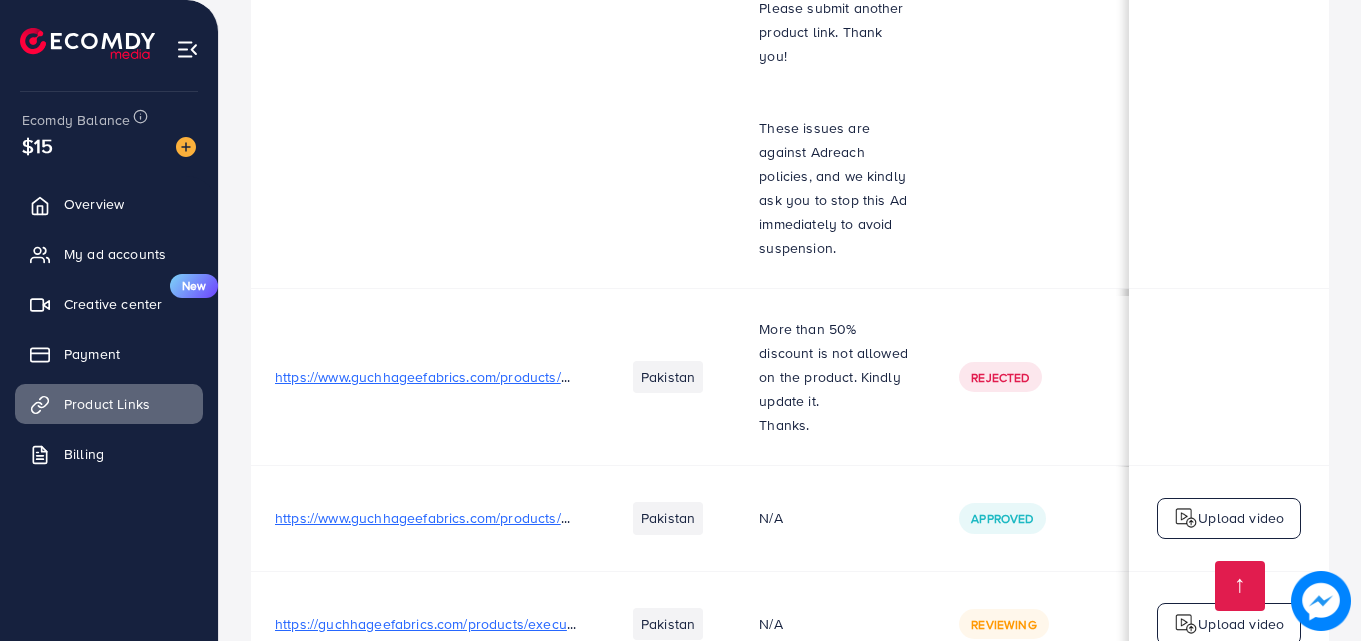scroll, scrollTop: 3273, scrollLeft: 0, axis: vertical 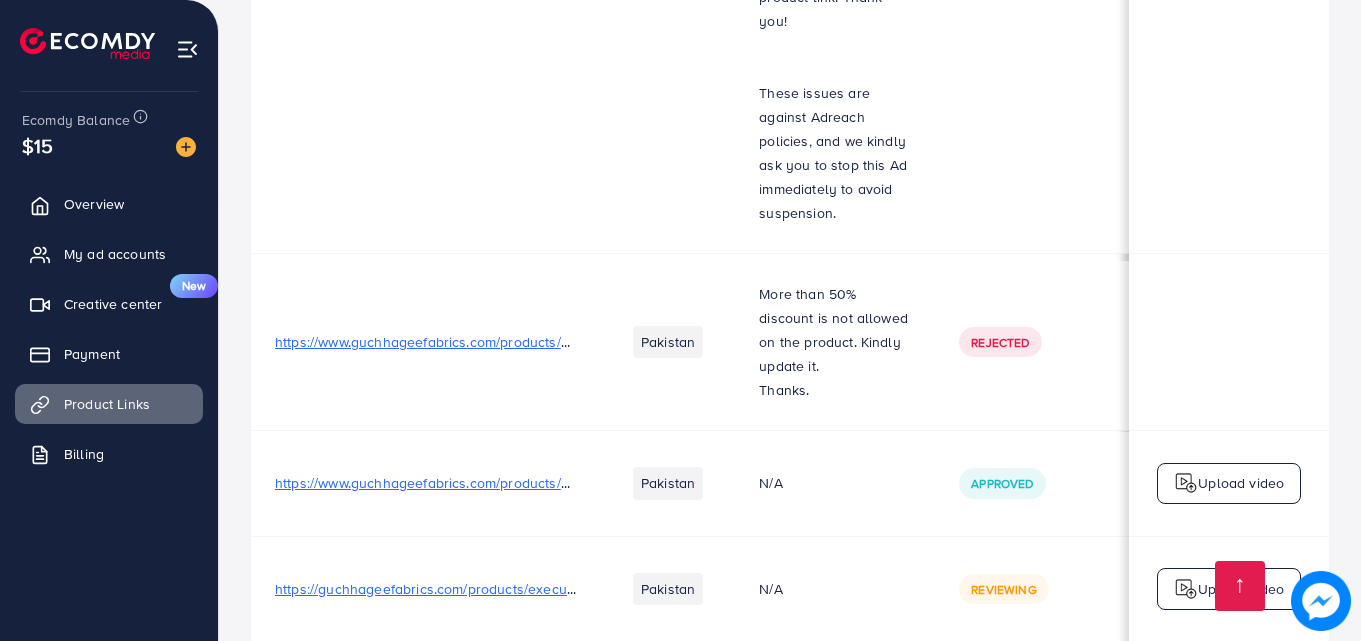 click at bounding box center (1321, 601) 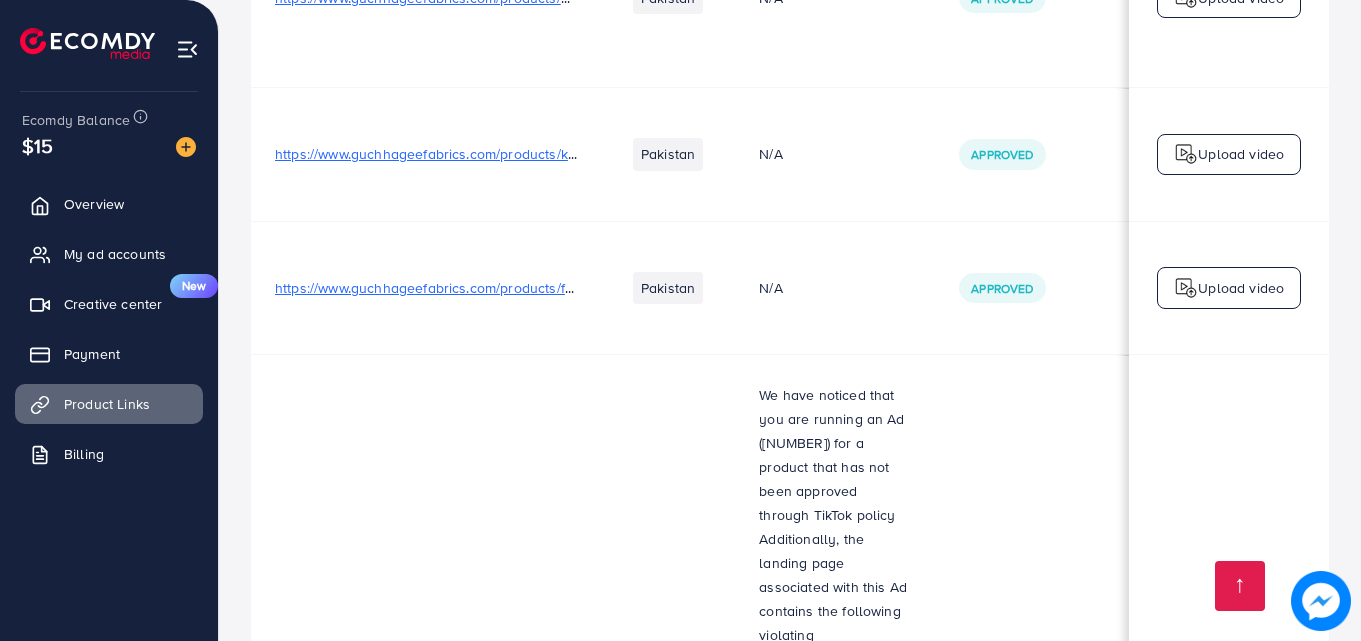 scroll, scrollTop: 2273, scrollLeft: 0, axis: vertical 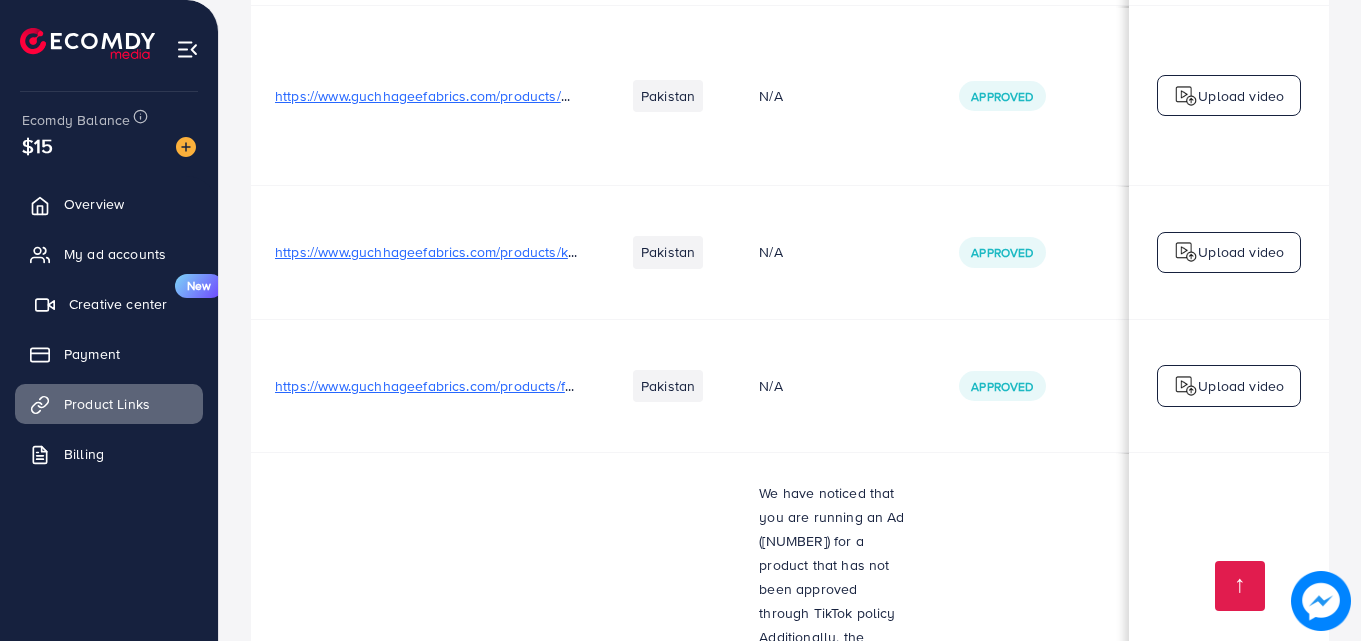 click on "Creative center" at bounding box center [118, 304] 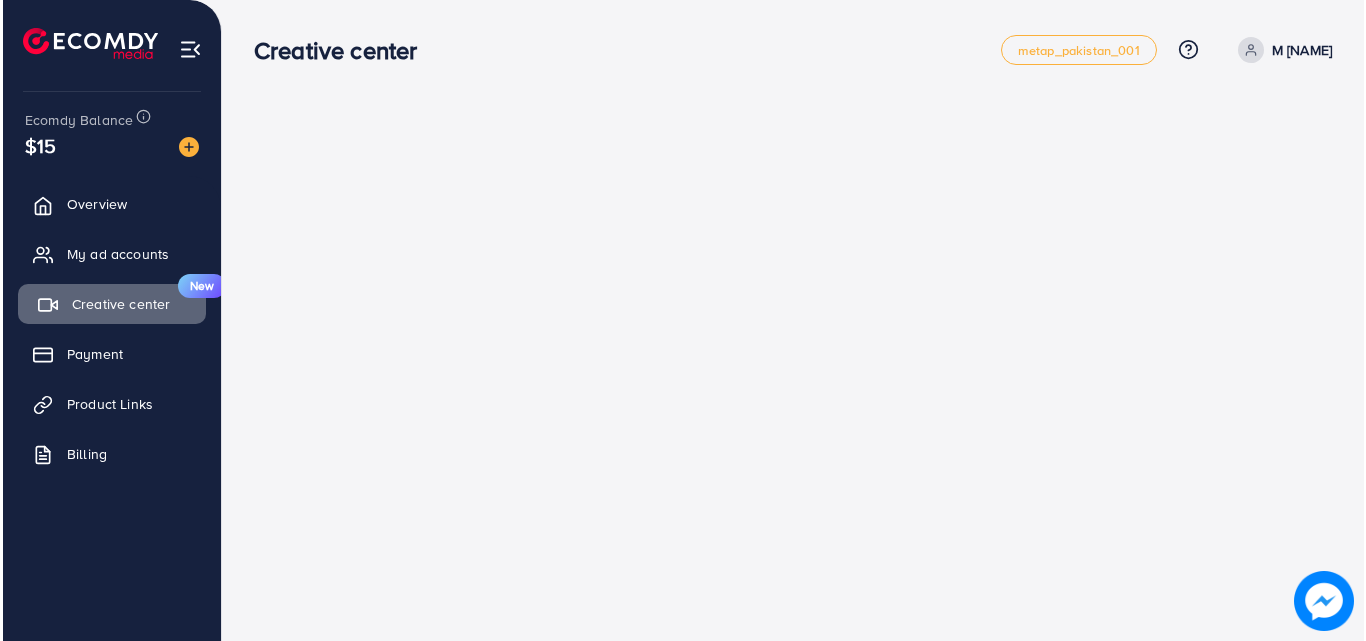 scroll, scrollTop: 0, scrollLeft: 0, axis: both 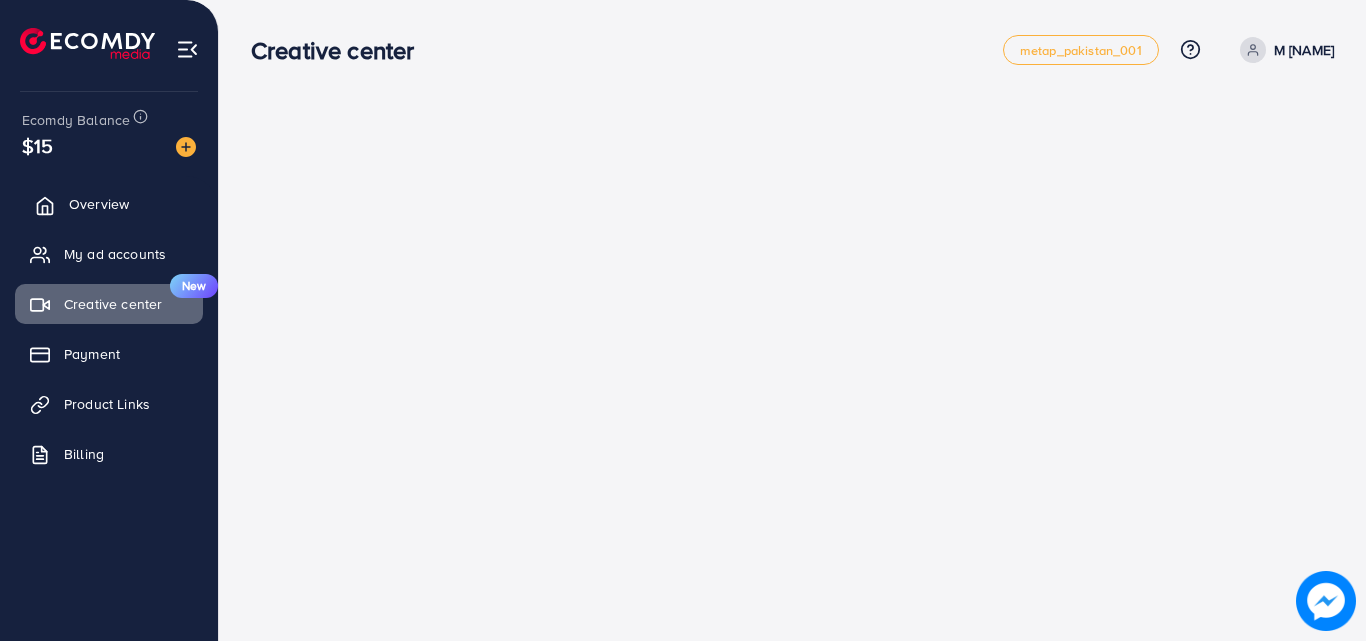 click on "Overview" at bounding box center (109, 204) 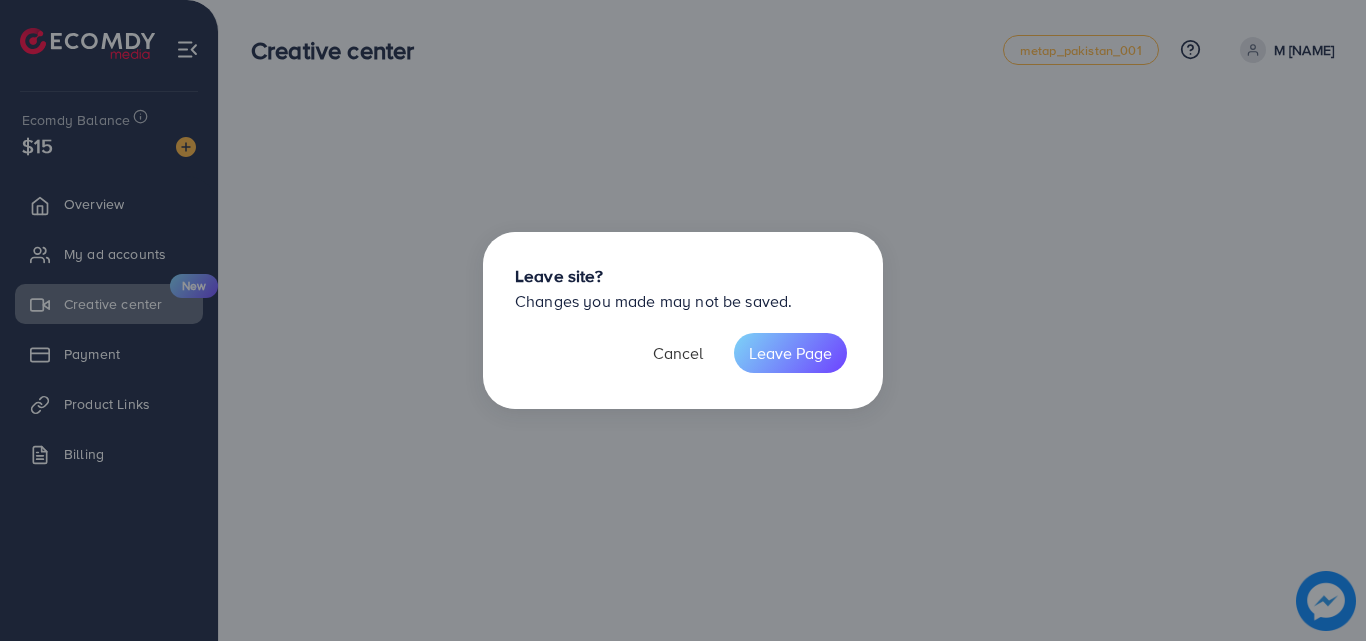 click on "Cancel" at bounding box center [678, 353] 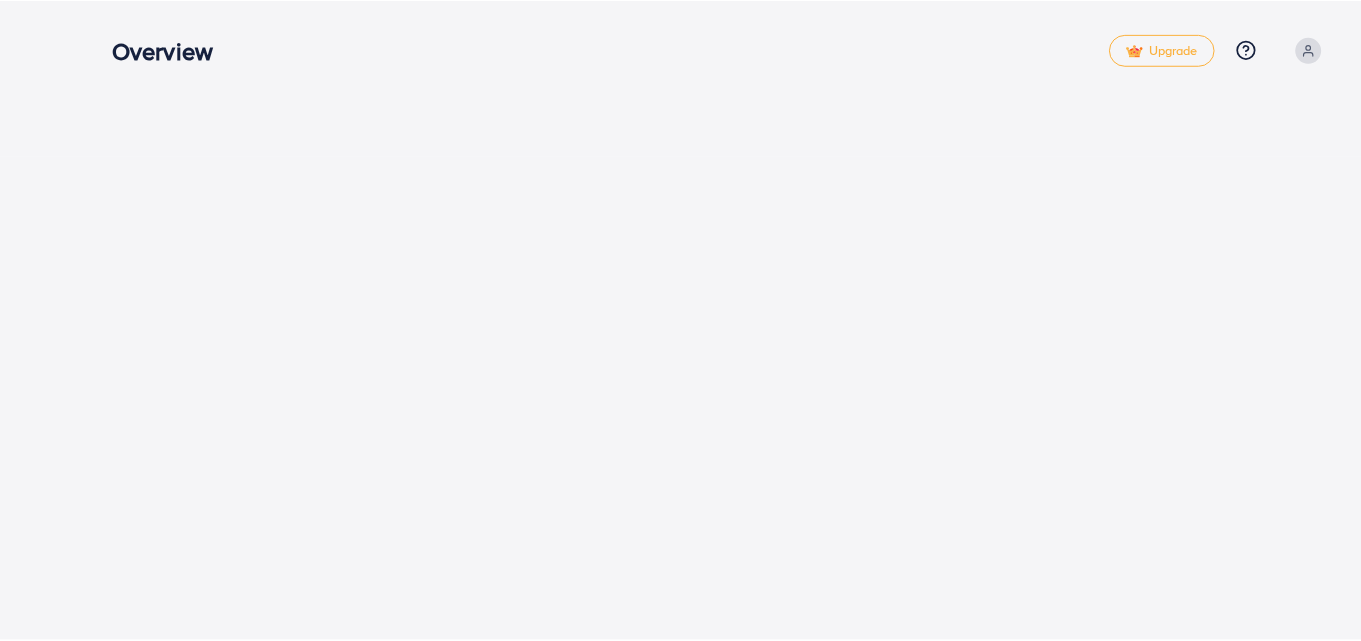 scroll, scrollTop: 0, scrollLeft: 0, axis: both 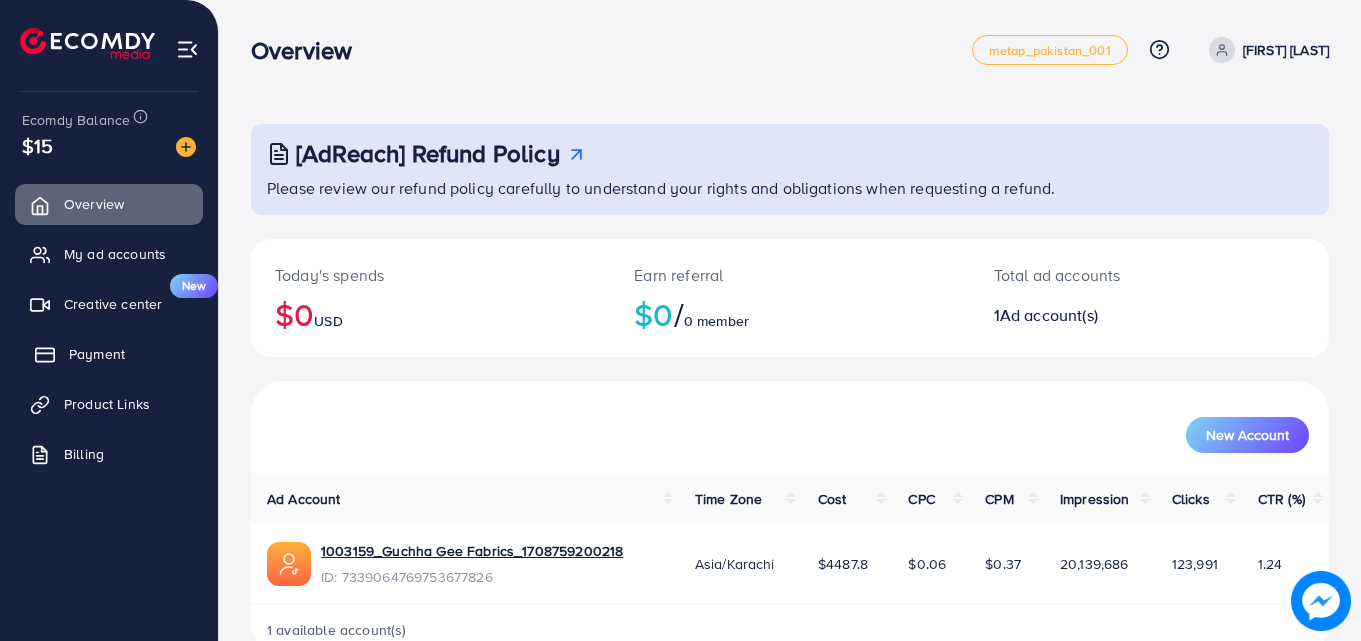 click on "Payment" at bounding box center (97, 354) 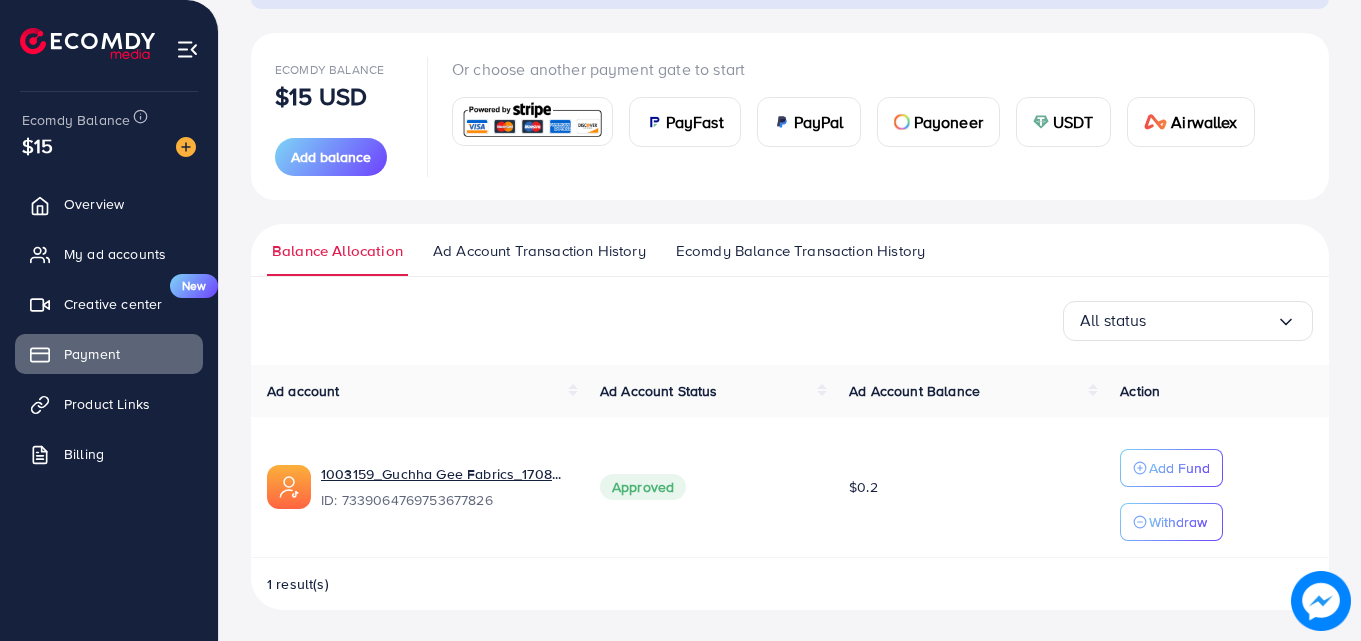 scroll, scrollTop: 207, scrollLeft: 0, axis: vertical 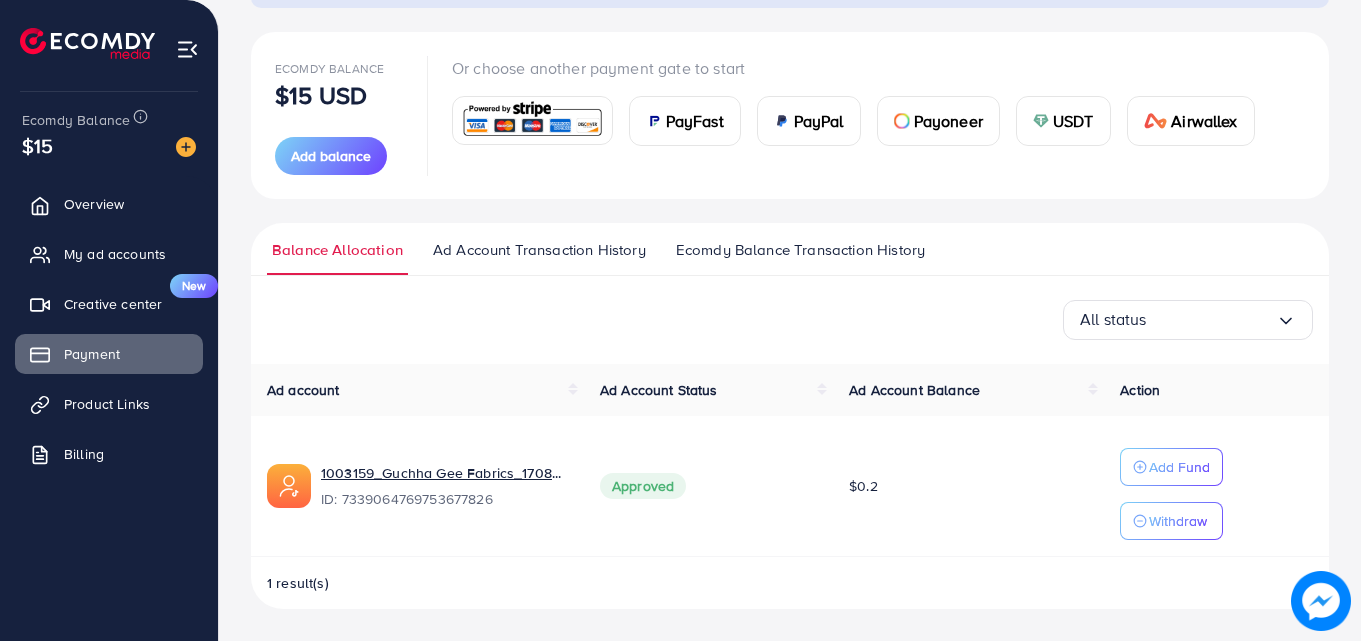click at bounding box center [87, 43] 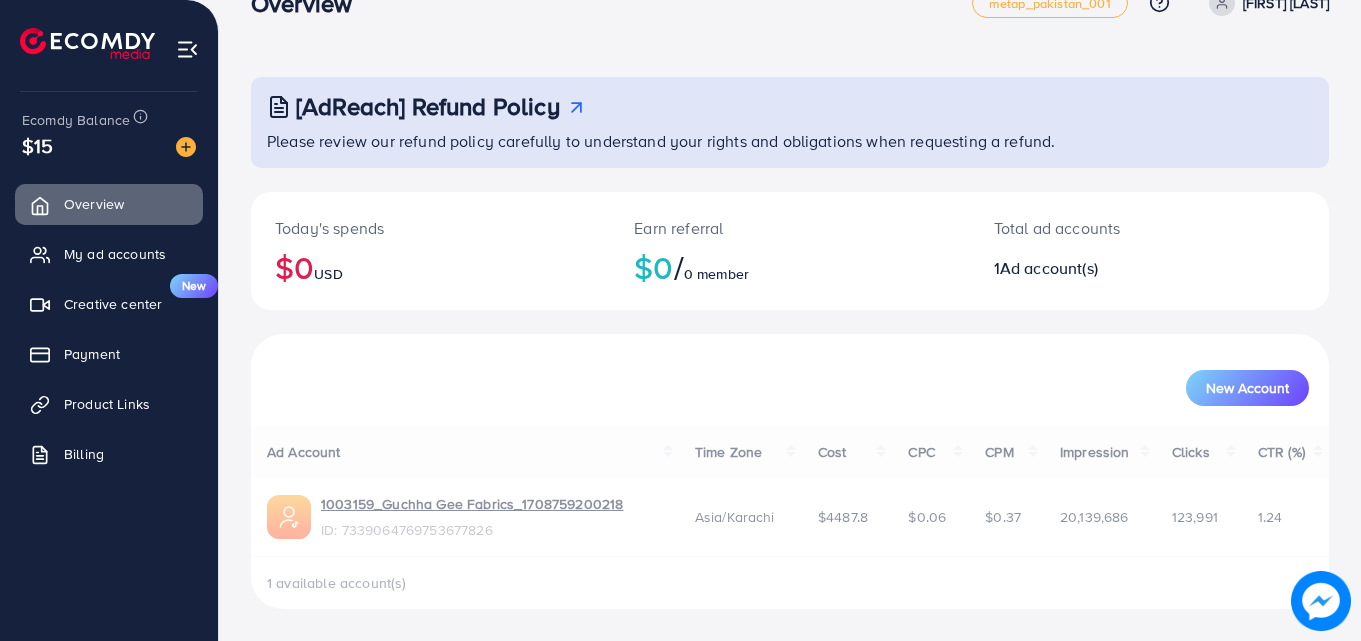 scroll, scrollTop: 0, scrollLeft: 0, axis: both 